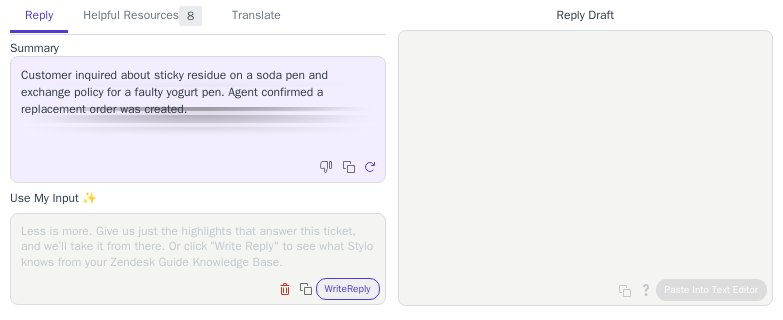 scroll, scrollTop: 0, scrollLeft: 0, axis: both 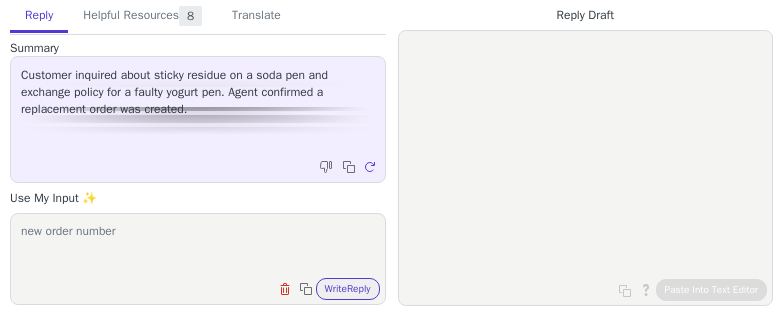 paste on "[ORDER_ID]" 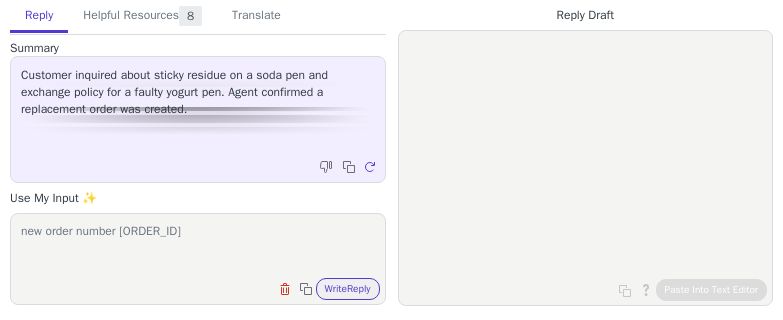 drag, startPoint x: 23, startPoint y: 229, endPoint x: 62, endPoint y: 230, distance: 39.012817 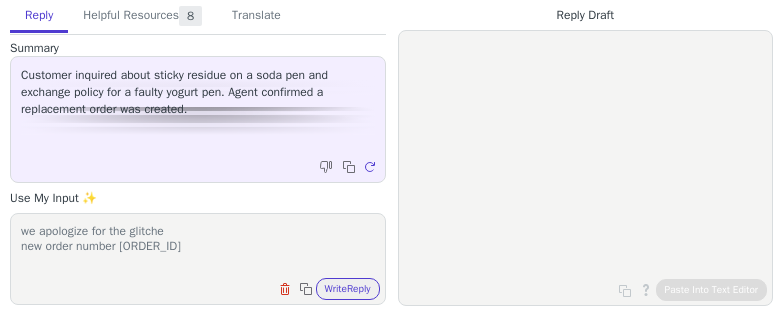 click on "we apologize for the glitche
new order number [ORDER_ID]" at bounding box center (198, 246) 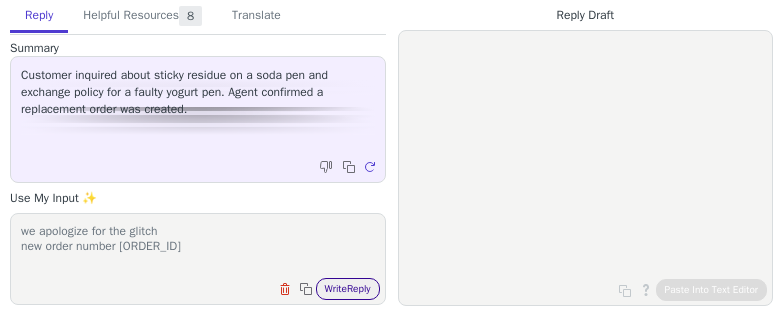 type on "we apologize for the glitch
new order number [ORDER_ID]" 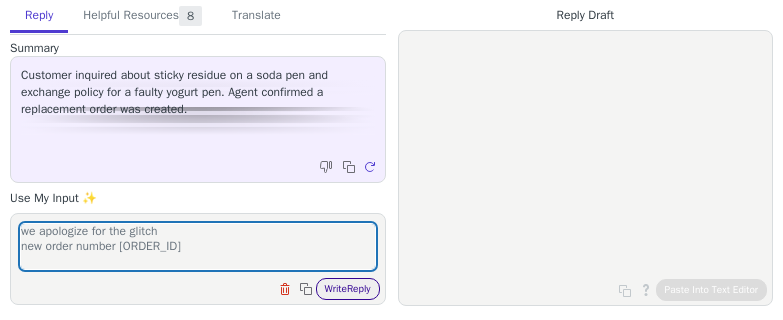 click on "Write  Reply" at bounding box center [348, 289] 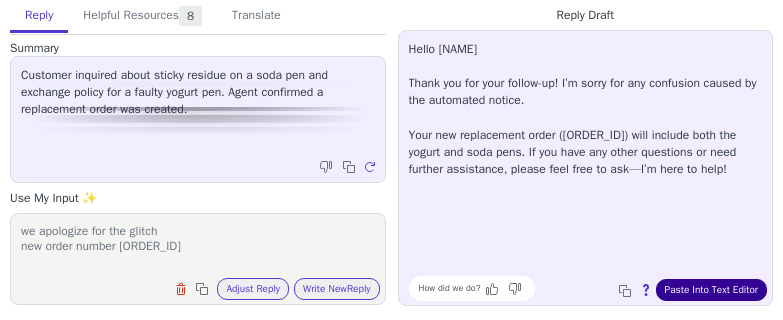 click on "Paste Into Text Editor" at bounding box center [711, 290] 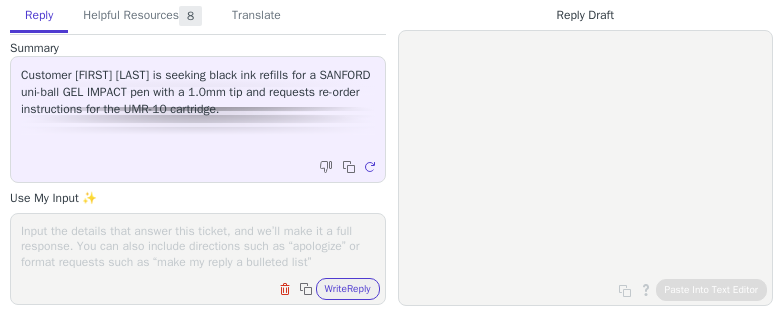 scroll, scrollTop: 0, scrollLeft: 0, axis: both 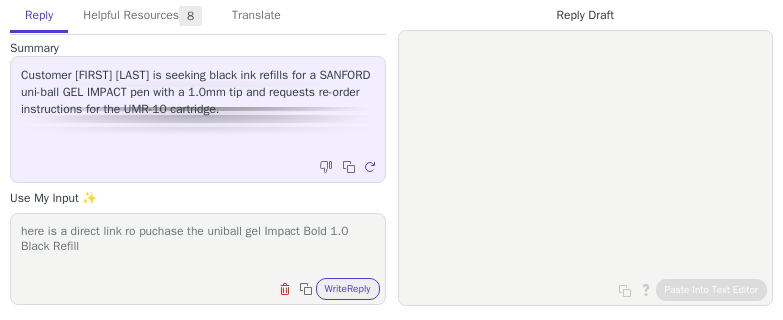 click on "here is a direct link ro puchase the uniball gel Impact Bold 1.0 Black Refill" at bounding box center (198, 246) 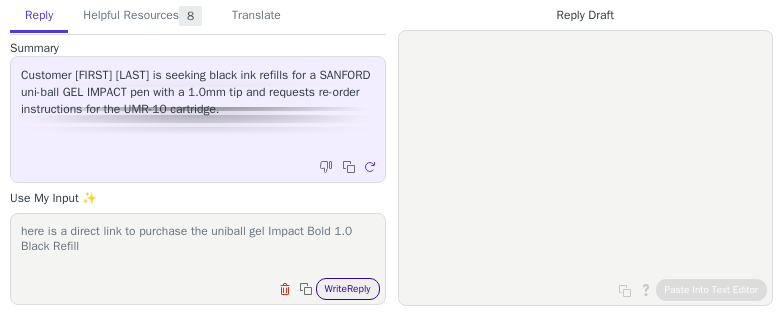 type on "here is a direct link to purchase the uniball gel Impact Bold 1.0 Black Refill" 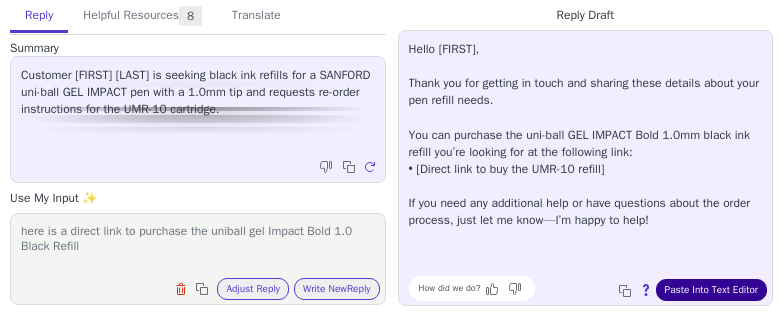 click on "Paste Into Text Editor" at bounding box center [711, 290] 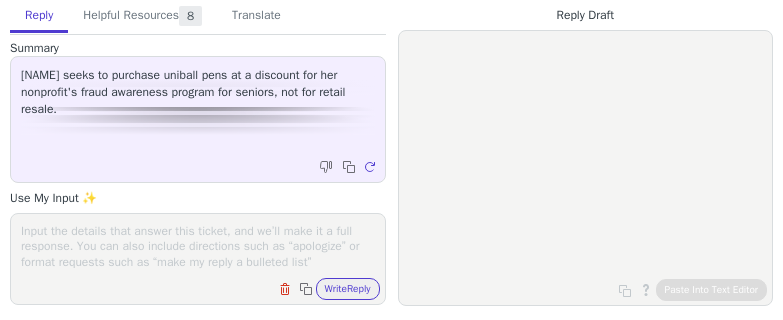 scroll, scrollTop: 0, scrollLeft: 0, axis: both 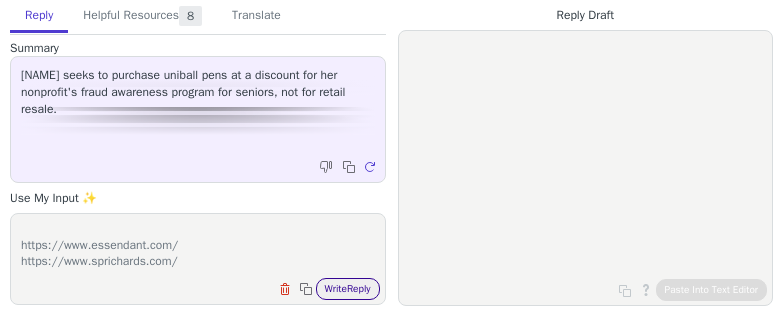 type on "Wholesalers:
SP Richards and essendanct
https://www.essendant.com/
https://www.sprichards.com/" 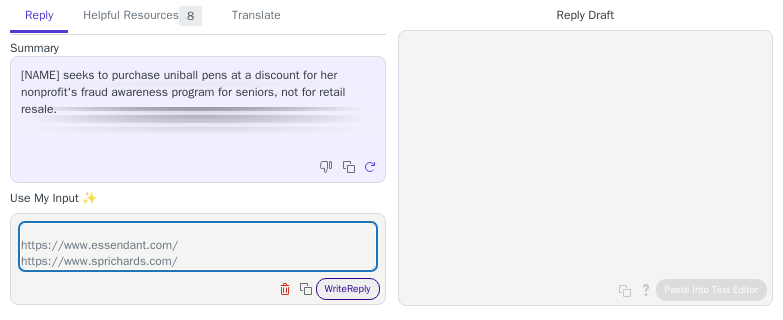 click on "Write  Reply" at bounding box center (348, 289) 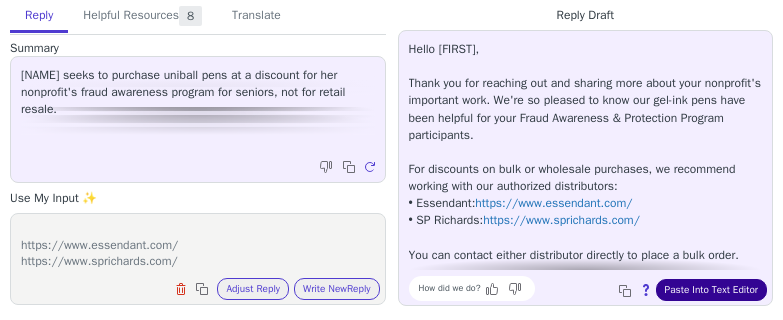 click on "Paste Into Text Editor" at bounding box center [711, 290] 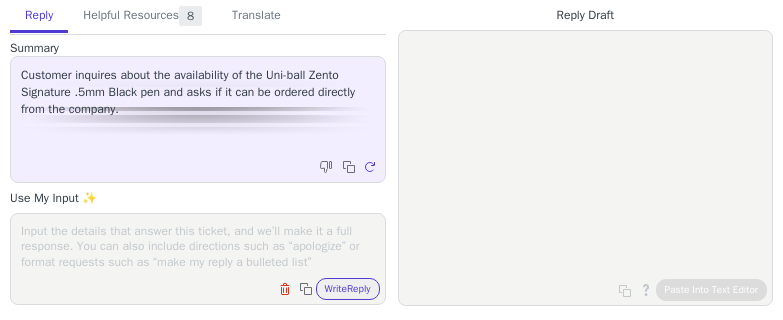 scroll, scrollTop: 0, scrollLeft: 0, axis: both 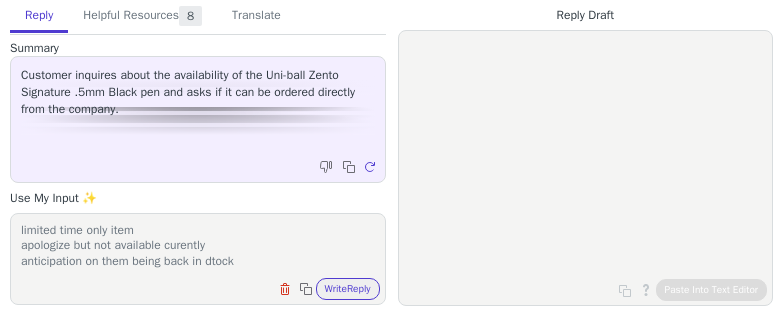 drag, startPoint x: 186, startPoint y: 265, endPoint x: 130, endPoint y: 255, distance: 56.88585 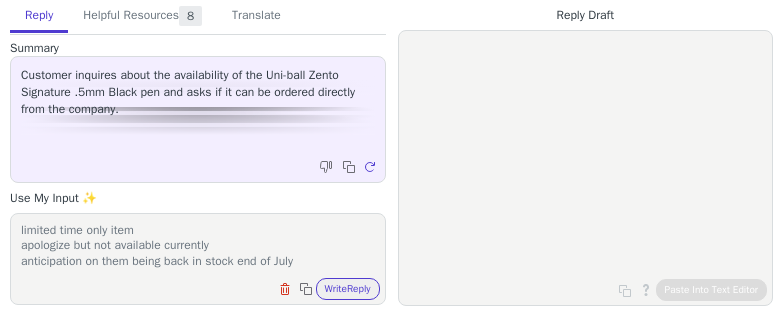 scroll, scrollTop: 16, scrollLeft: 0, axis: vertical 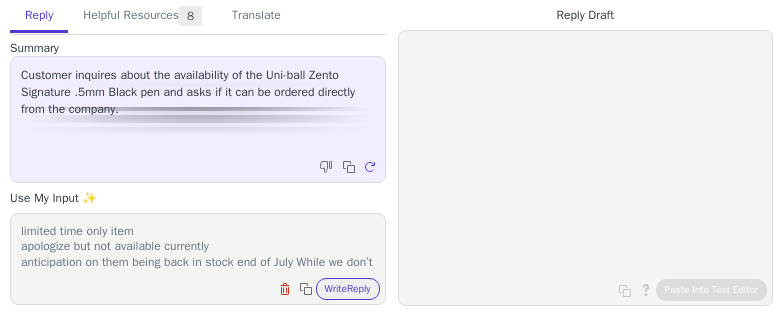 drag, startPoint x: 71, startPoint y: 230, endPoint x: 155, endPoint y: 234, distance: 84.095184 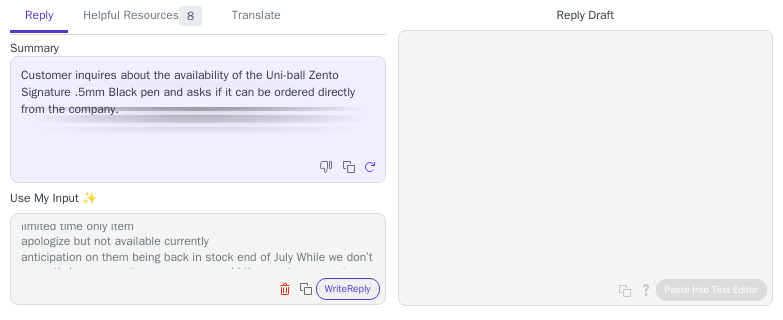 scroll, scrollTop: 0, scrollLeft: 0, axis: both 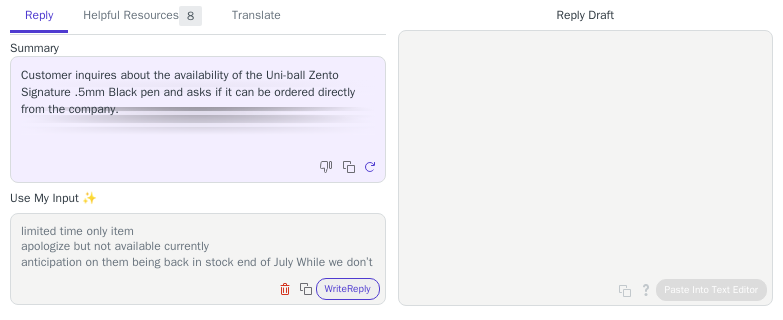 drag, startPoint x: 222, startPoint y: 248, endPoint x: 132, endPoint y: 240, distance: 90.35486 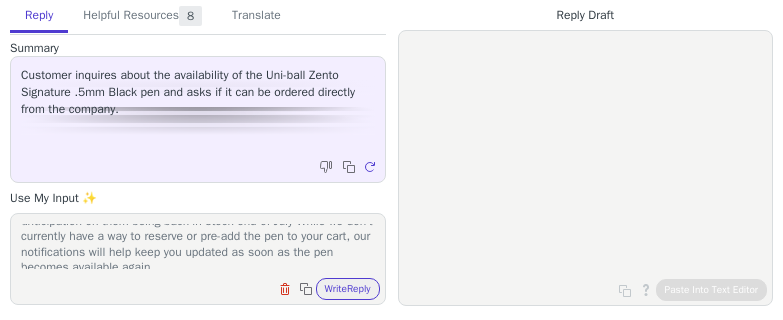 scroll, scrollTop: 62, scrollLeft: 0, axis: vertical 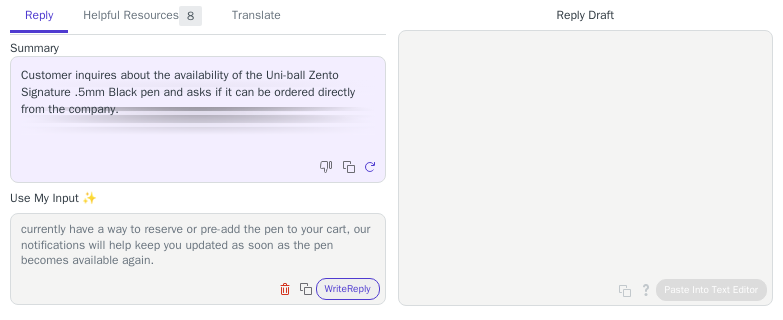 click on "limited time only item
apologize but not available currently
anticipation on them being back in stock end of July While we don’t currently have a way to reserve or pre-add the pen to your cart, our notifications will help keep you updated as soon as the pen becomes available again." at bounding box center (198, 246) 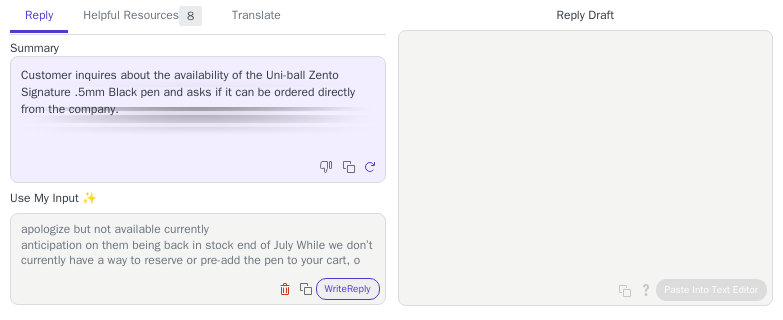 scroll, scrollTop: 32, scrollLeft: 0, axis: vertical 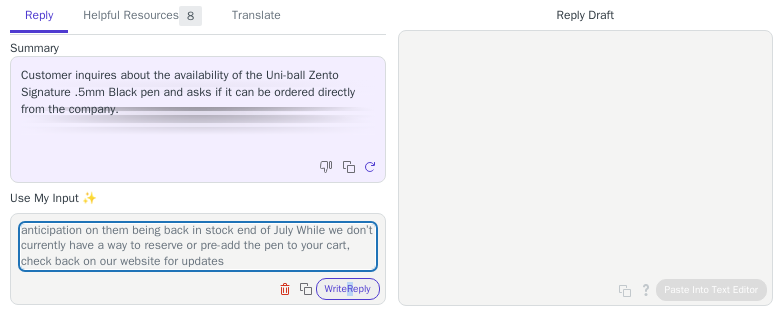 click on "Clear field Copy to clipboard Write  Reply" at bounding box center [208, 287] 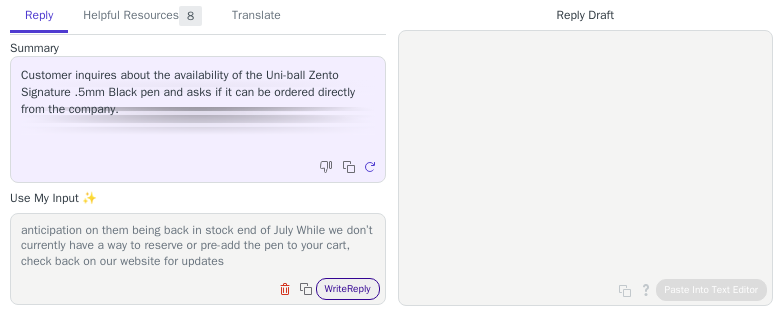 type on "limited time only item
apologize but not available currently
anticipation on them being back in stock end of July While we don’t currently have a way to reserve or pre-add the pen to your cart, check back on our website for updates" 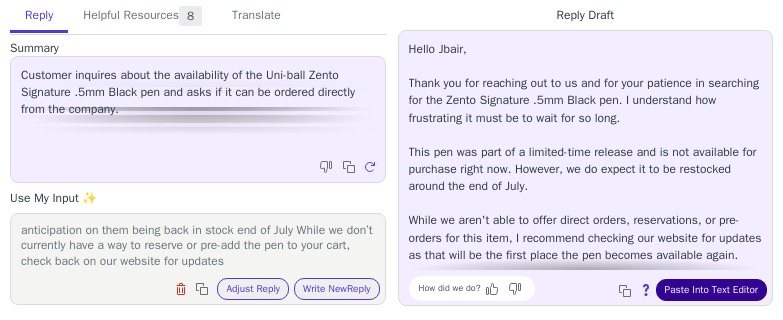 click on "Paste Into Text Editor" at bounding box center (711, 290) 